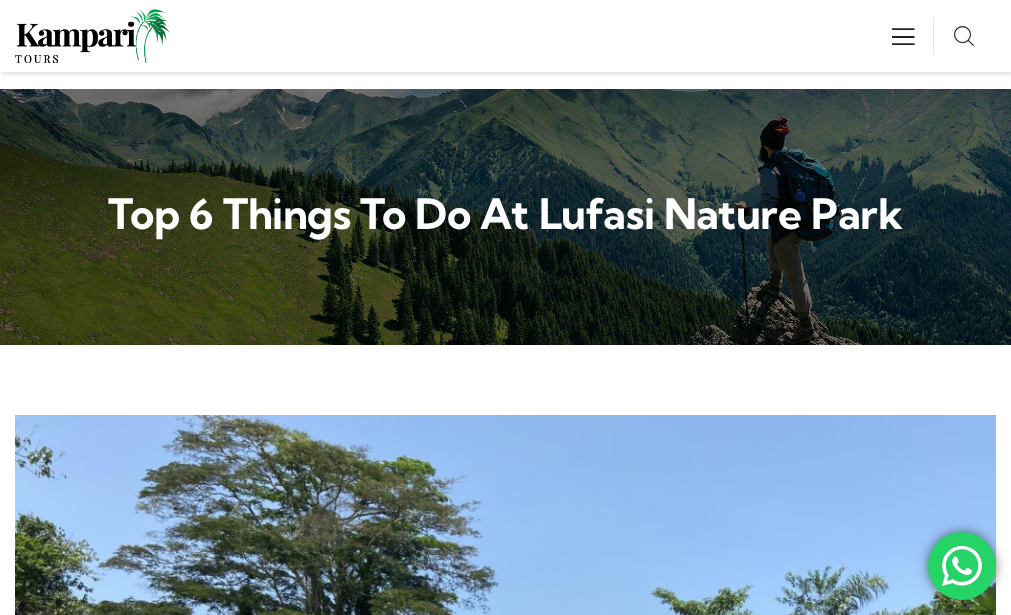 scroll, scrollTop: 538, scrollLeft: 0, axis: vertical 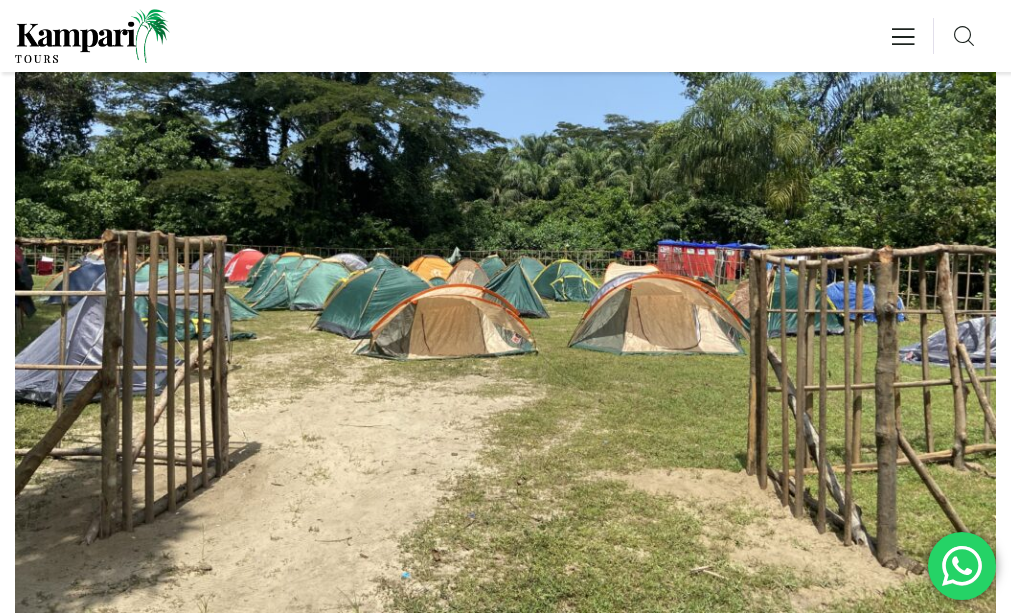 click on "Contact Us" at bounding box center (0, 0) 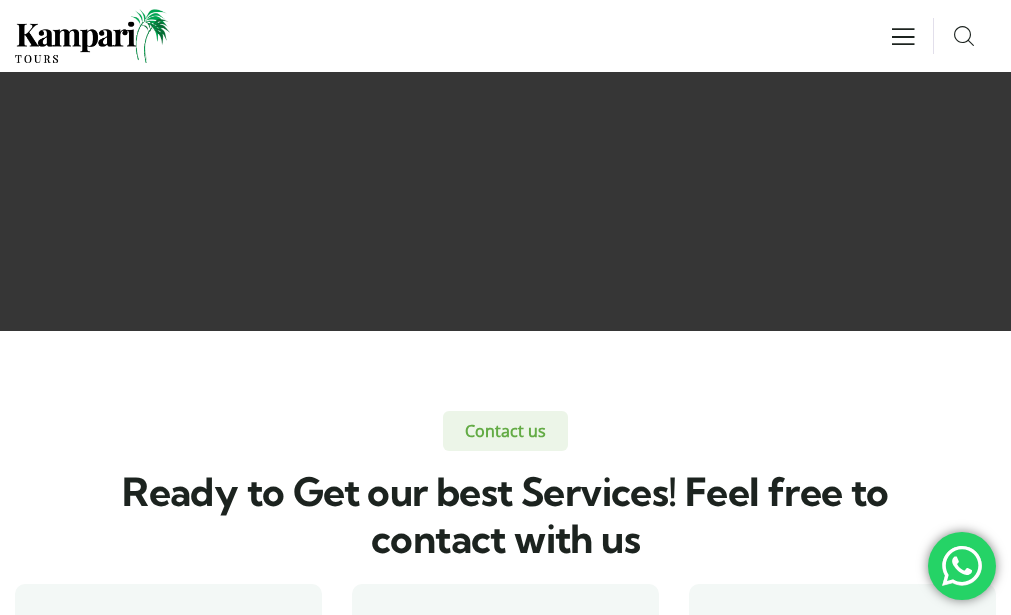 scroll, scrollTop: 0, scrollLeft: 0, axis: both 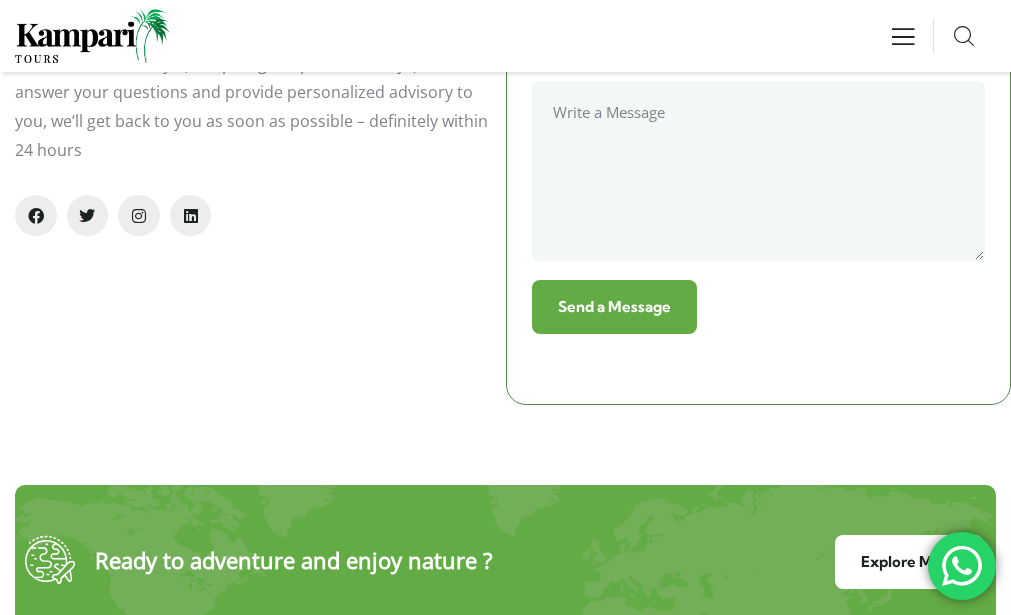 click at bounding box center [640, -29] 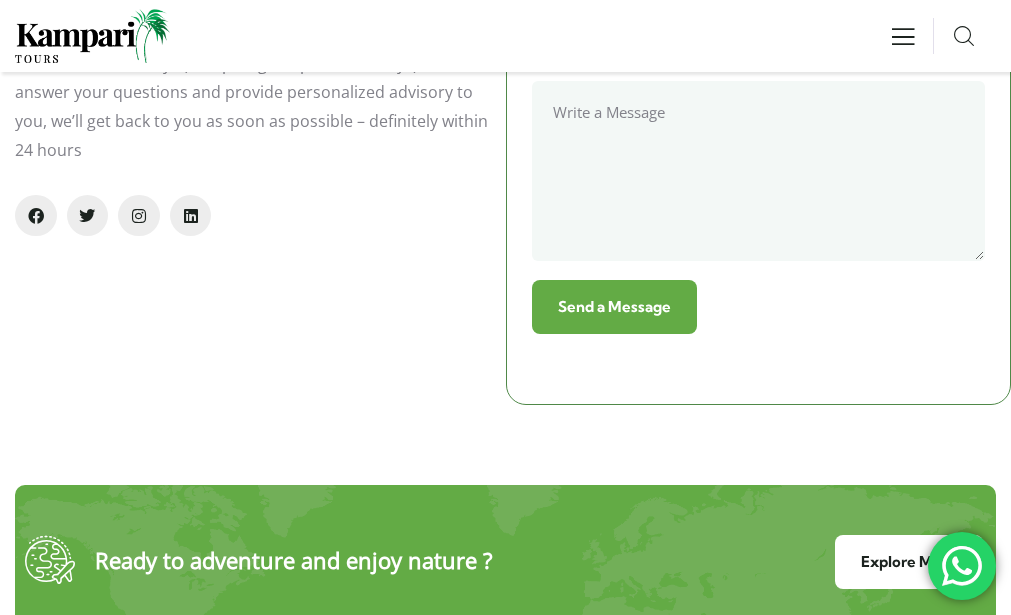 click on "07038206521" at bounding box center (640, -29) 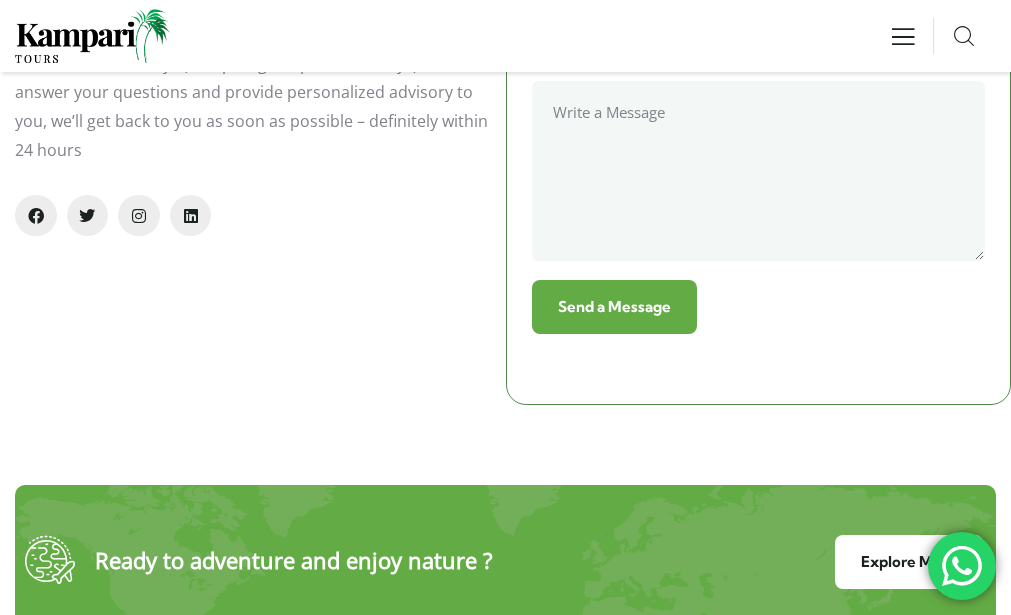 type on "PRECIOUS" 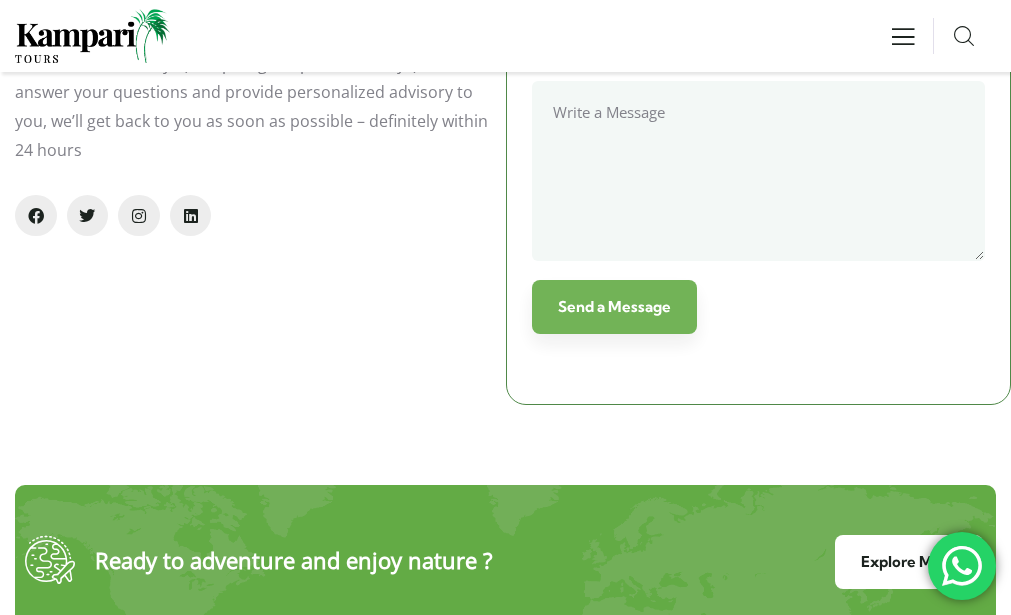 type on "I NEED MORE INFOR" 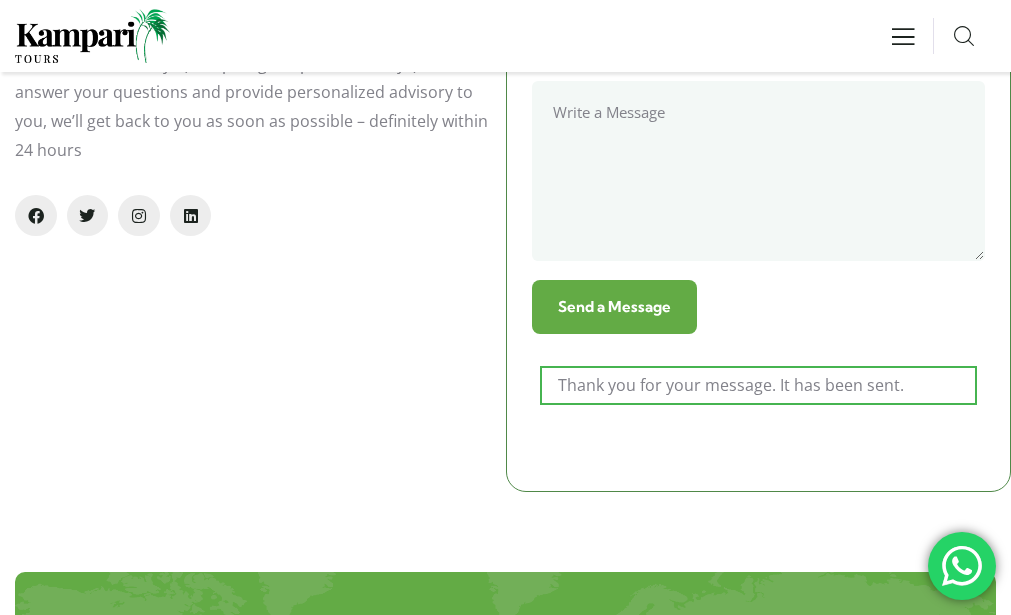 click on "Gallery" at bounding box center (0, 0) 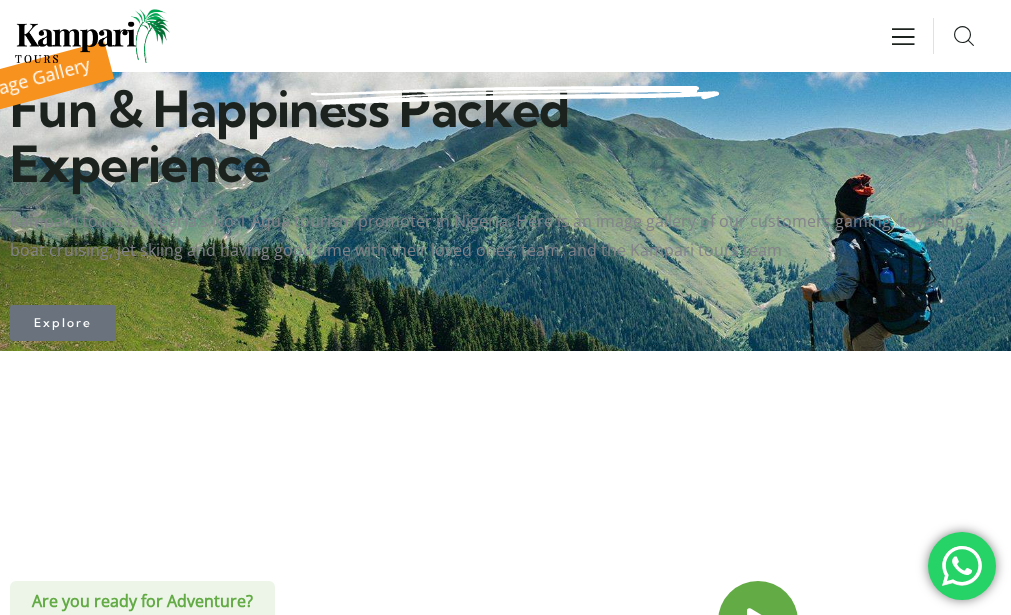 scroll, scrollTop: 0, scrollLeft: 0, axis: both 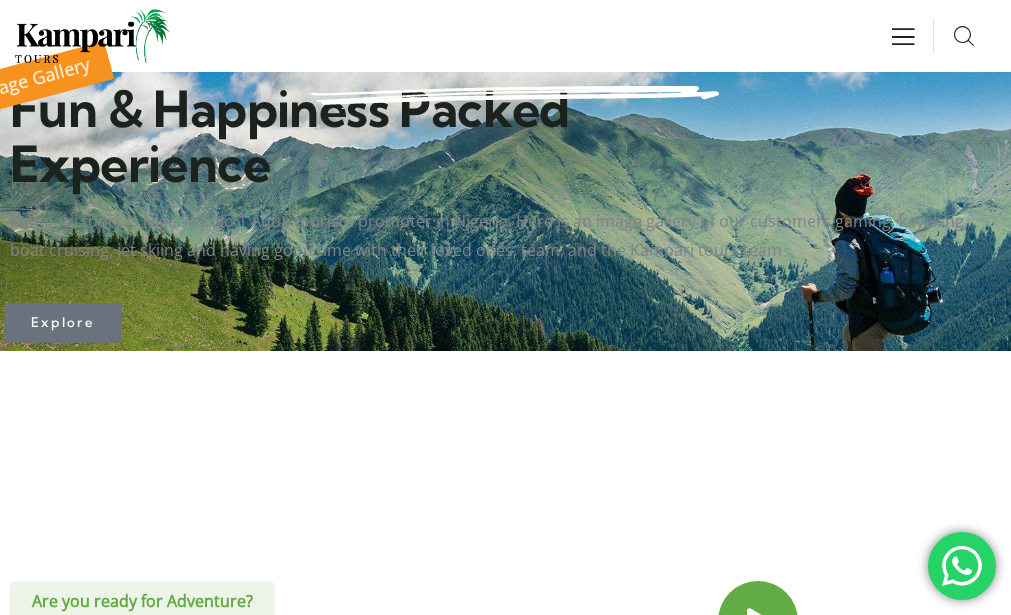 click on "Explore" at bounding box center [63, 322] 